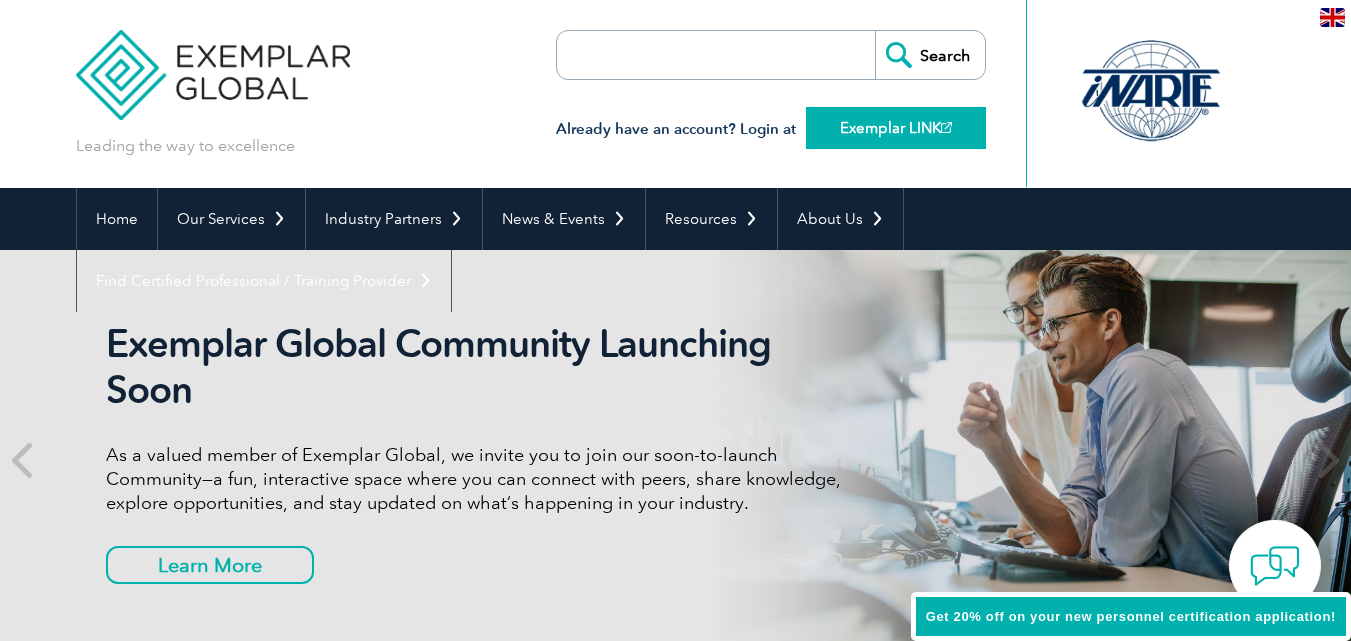 scroll, scrollTop: 0, scrollLeft: 0, axis: both 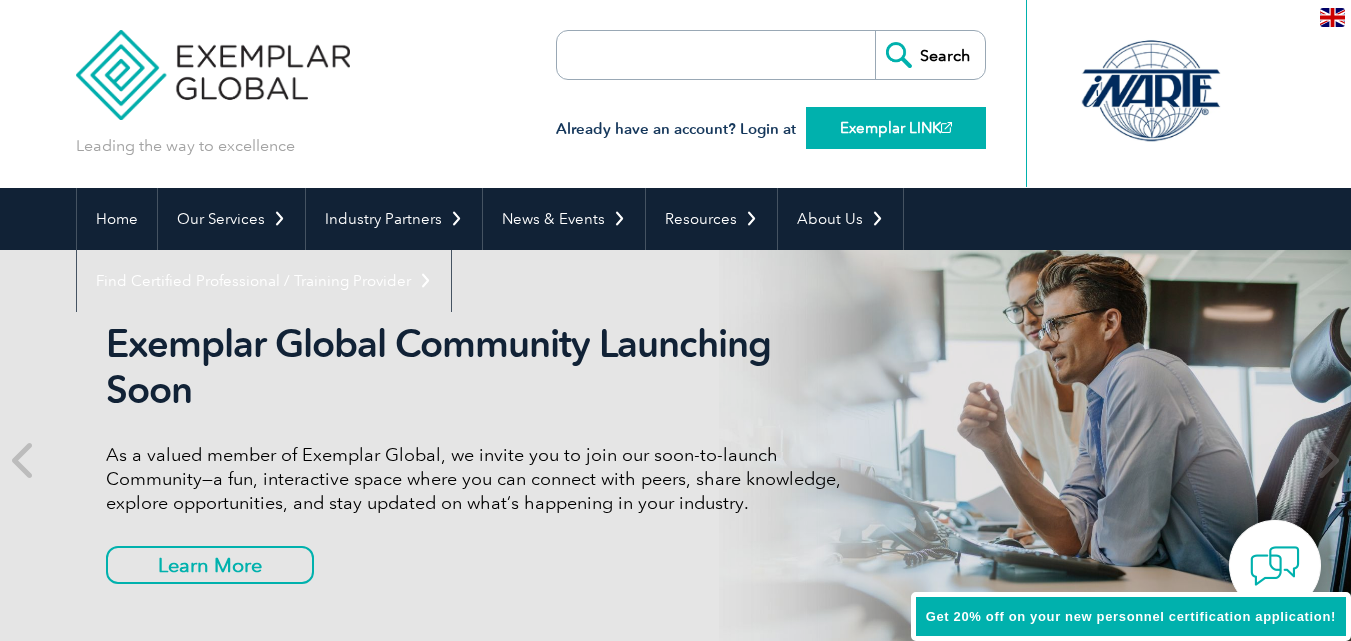 click on "Exemplar LINK" at bounding box center [896, 128] 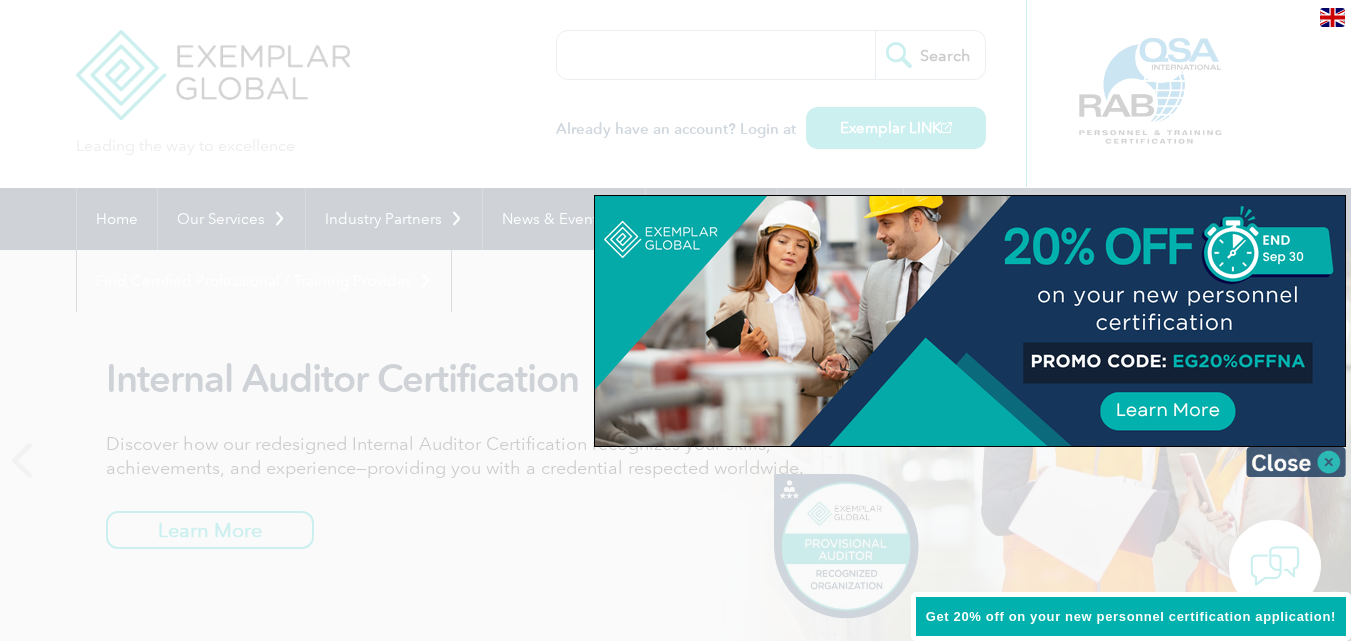 click at bounding box center (1296, 462) 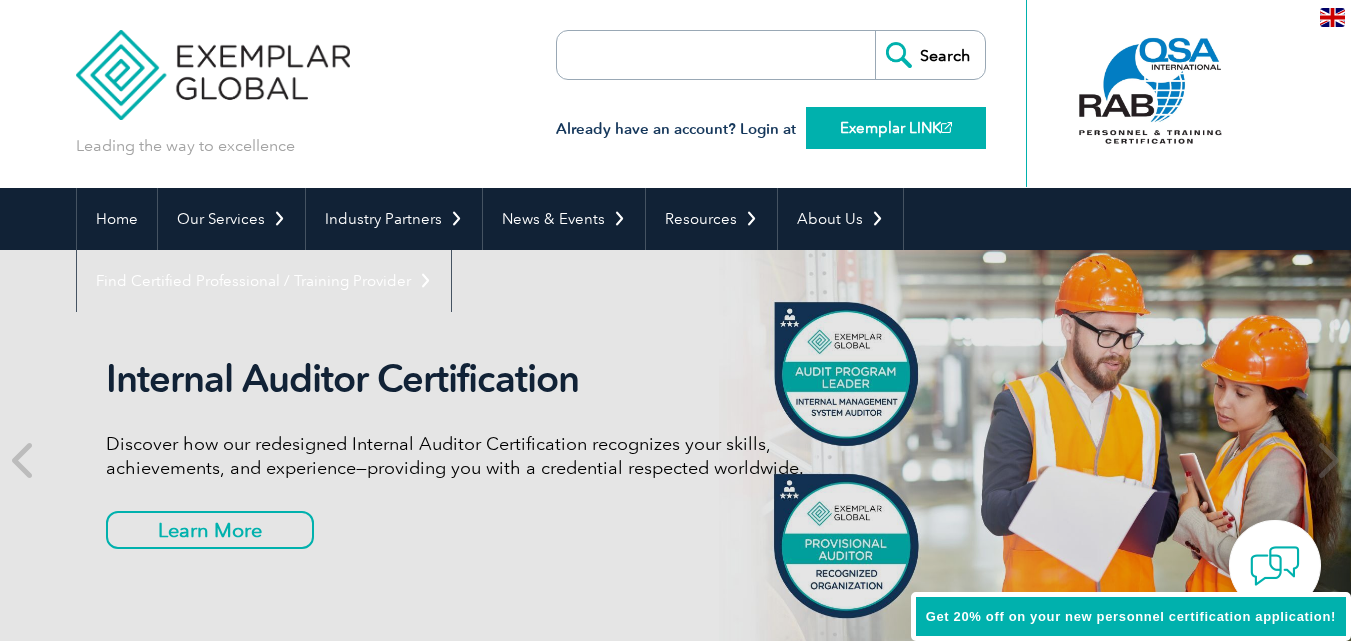 click on "Exemplar LINK" at bounding box center [896, 128] 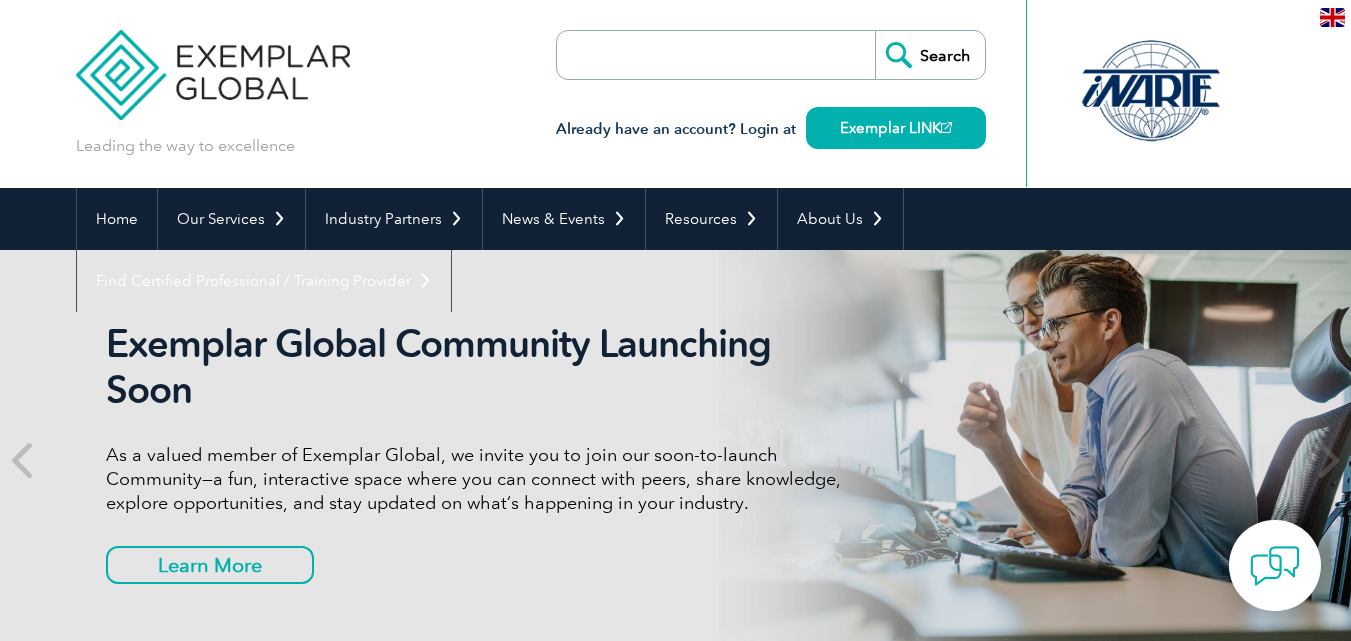 scroll, scrollTop: 0, scrollLeft: 0, axis: both 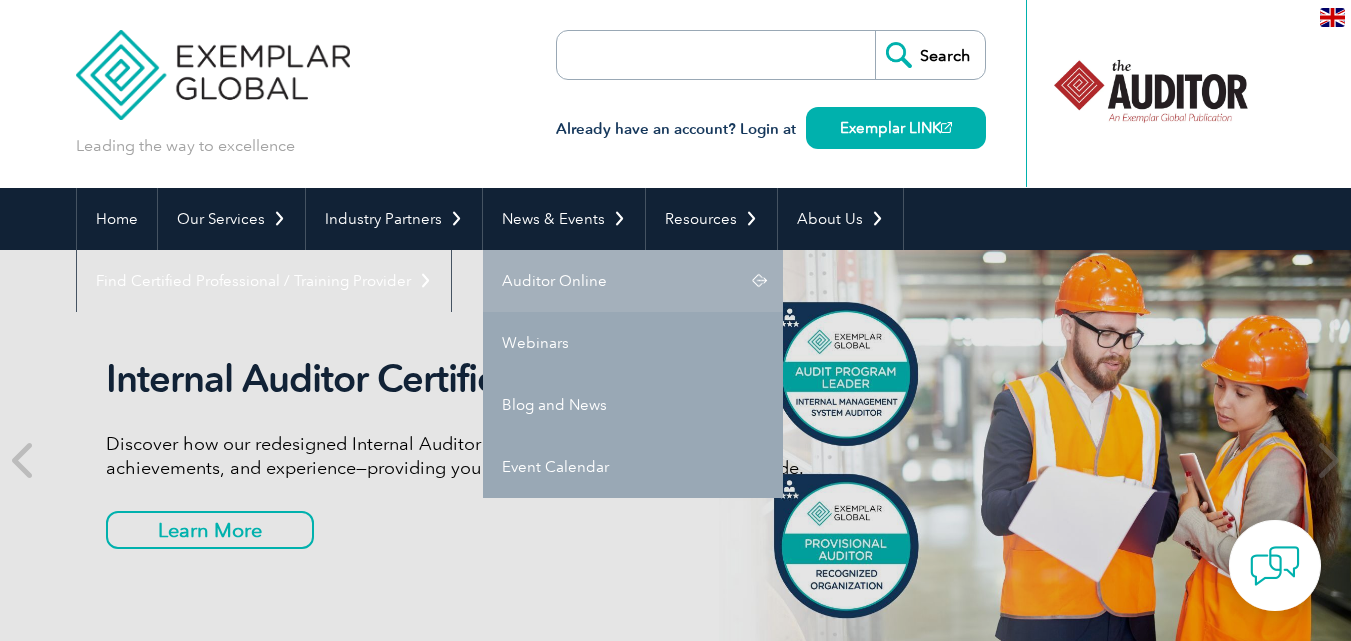 click on "Auditor Online" at bounding box center [633, 281] 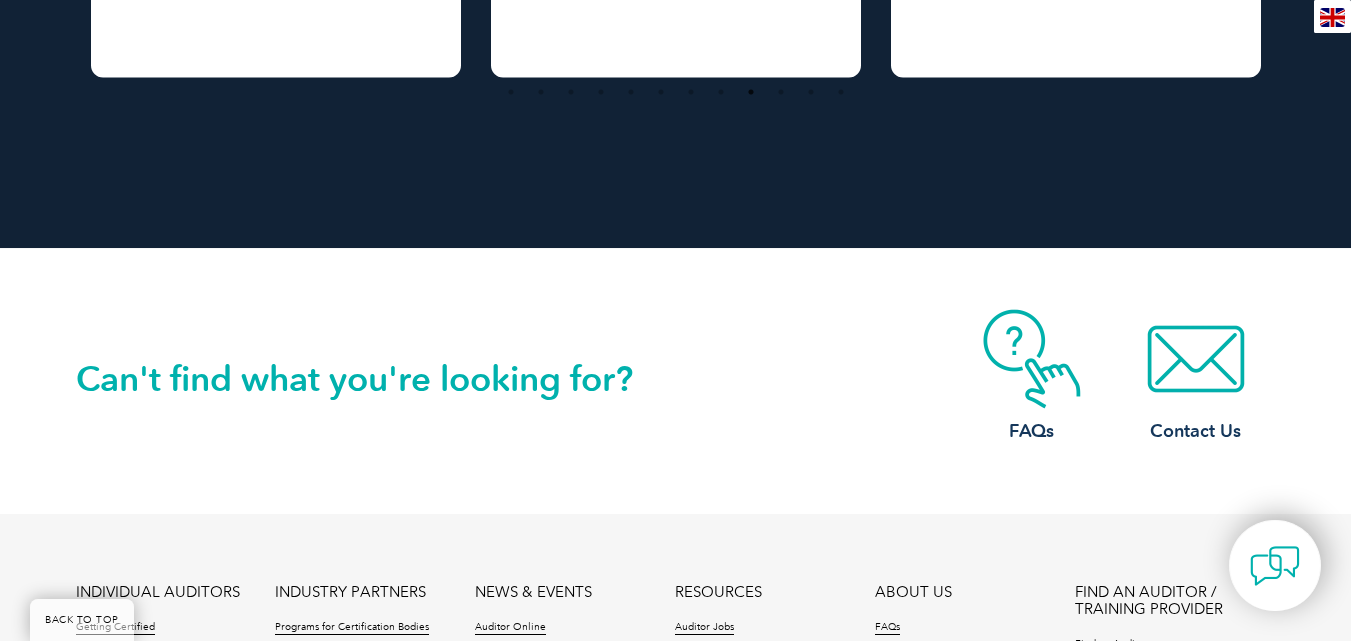 scroll, scrollTop: 4700, scrollLeft: 0, axis: vertical 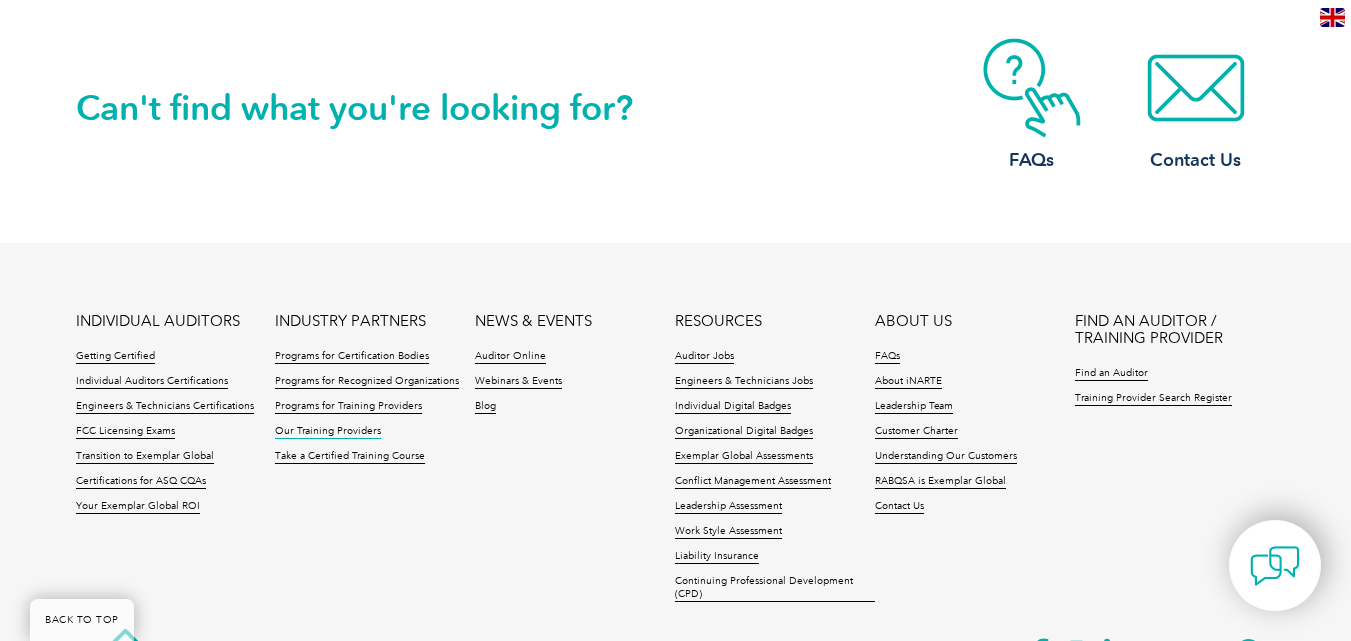 click on "Our Training Providers" at bounding box center (328, 432) 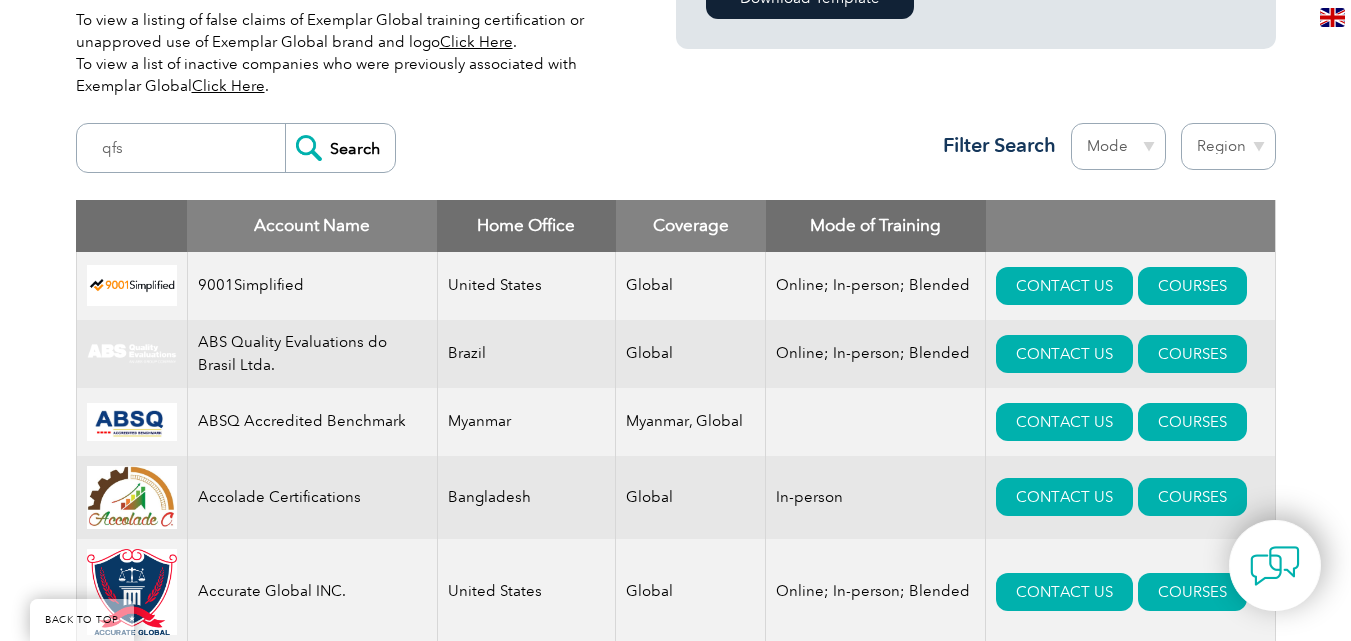 scroll, scrollTop: 679, scrollLeft: 0, axis: vertical 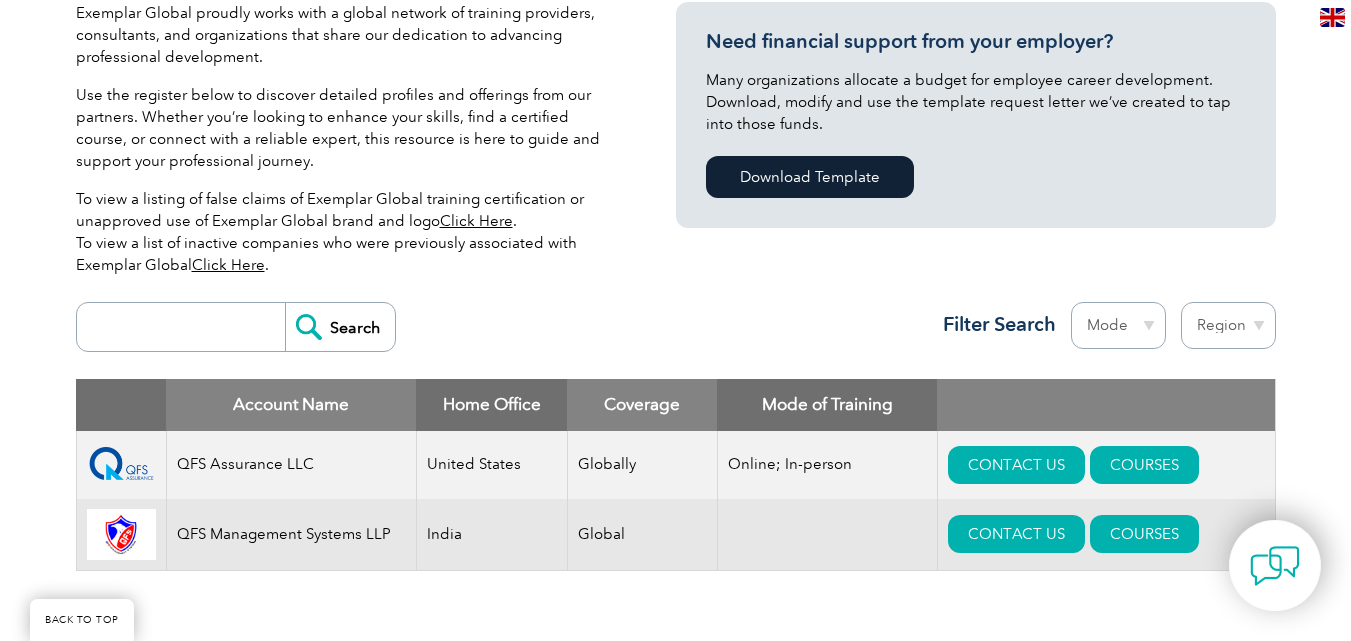 click at bounding box center [121, 535] 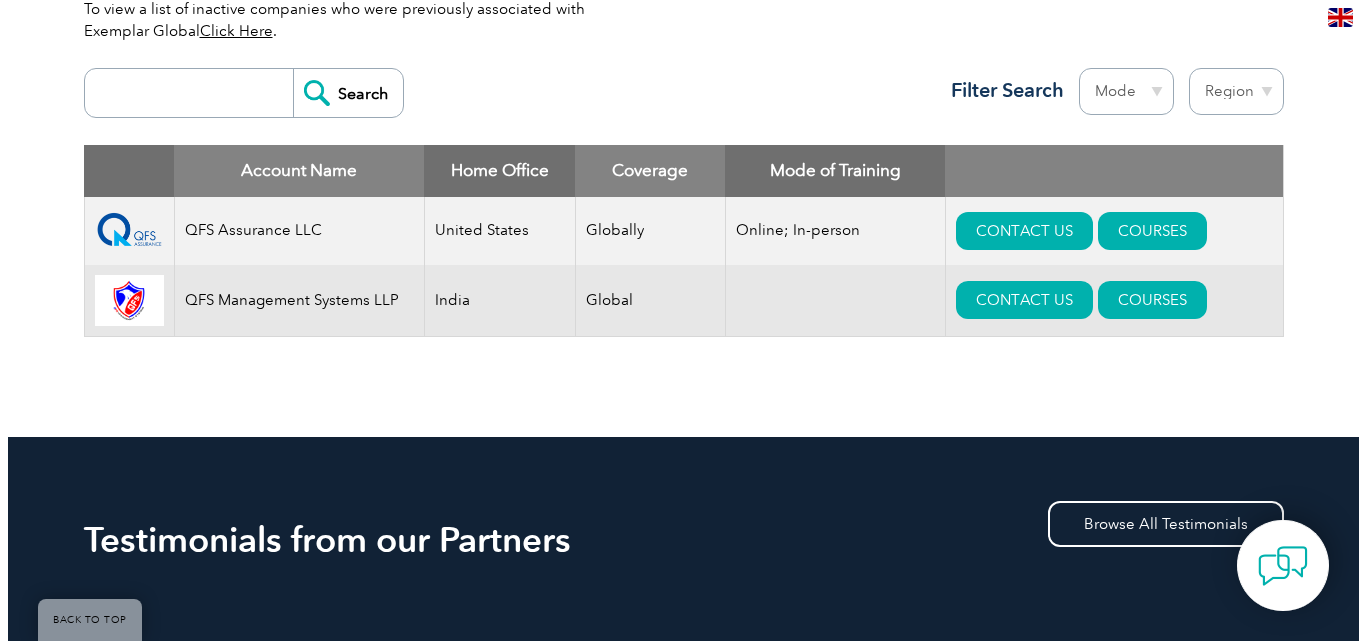 scroll, scrollTop: 700, scrollLeft: 0, axis: vertical 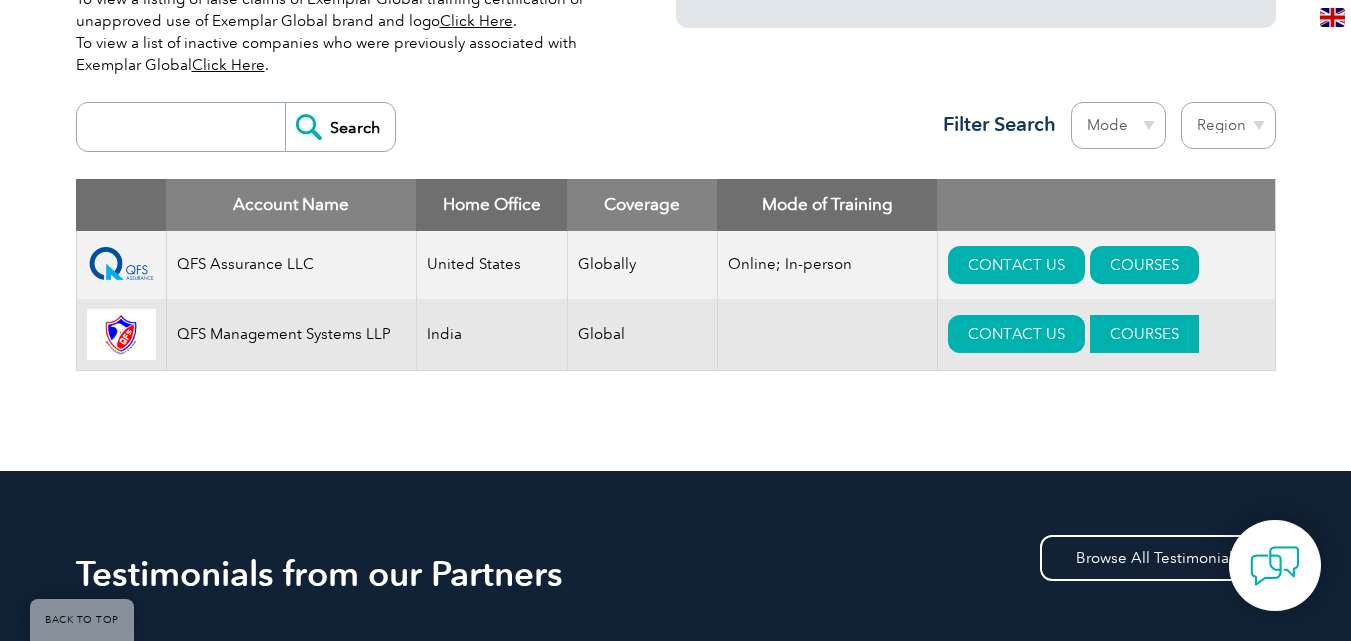 click on "COURSES" at bounding box center [1144, 334] 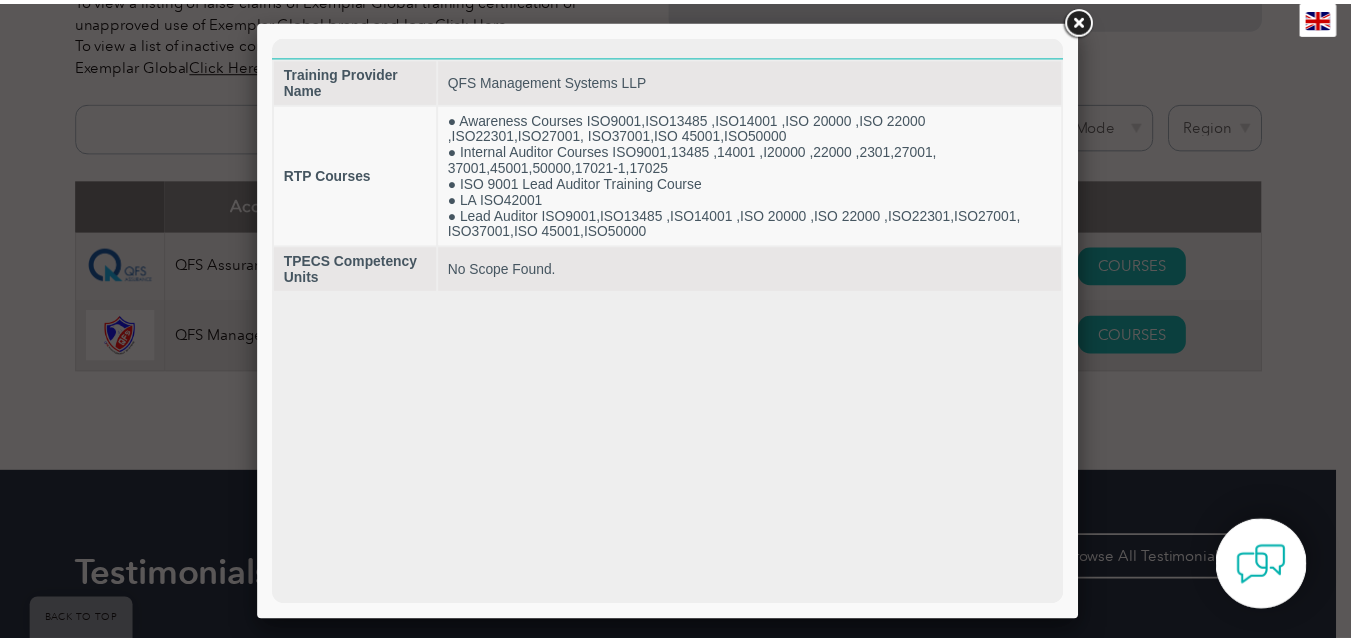 scroll, scrollTop: 0, scrollLeft: 0, axis: both 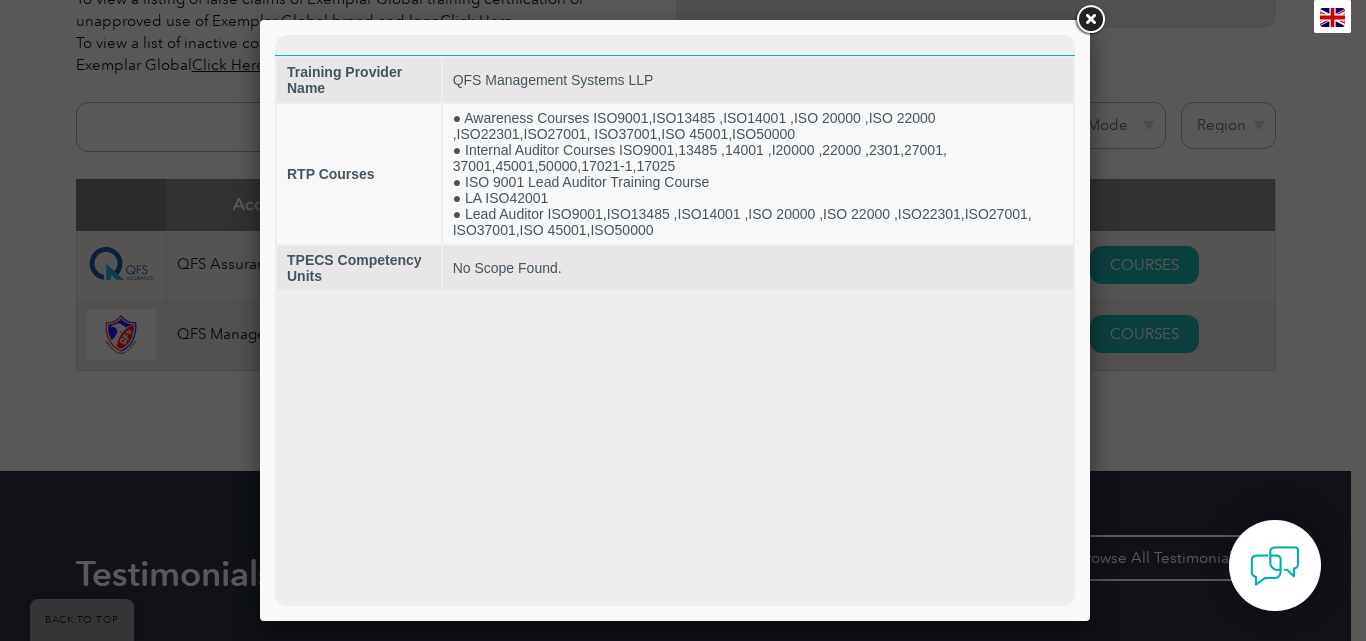 click at bounding box center [1090, 20] 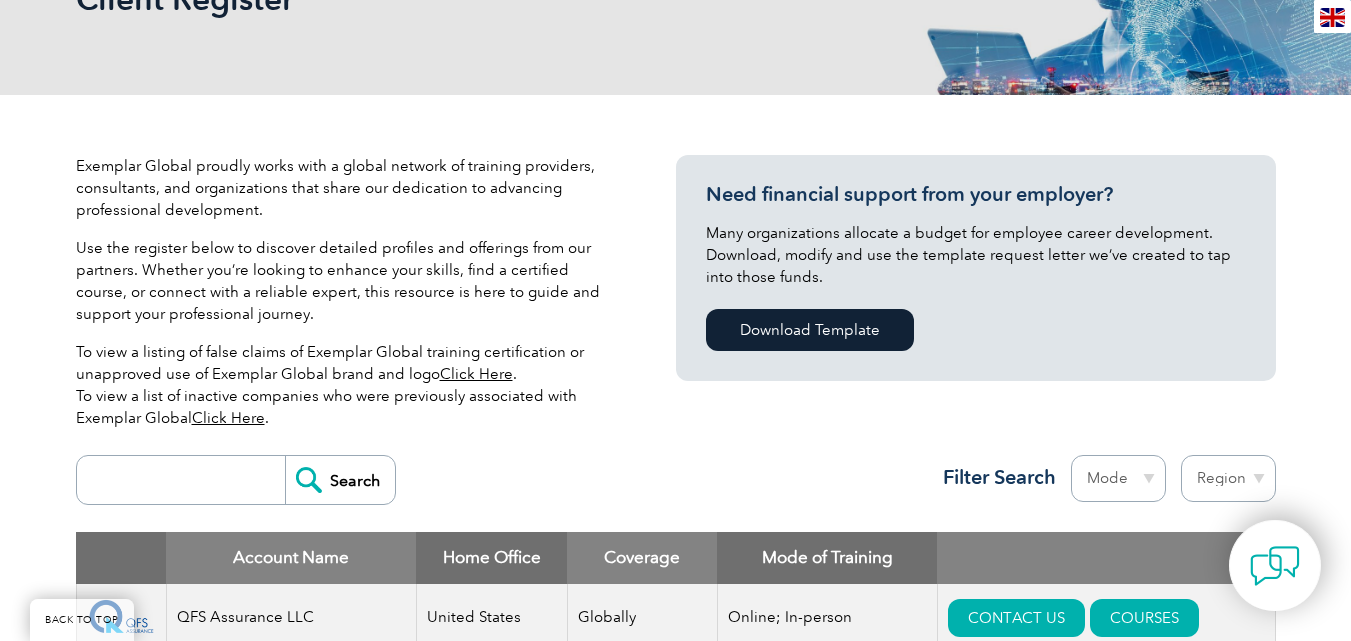 scroll, scrollTop: 300, scrollLeft: 0, axis: vertical 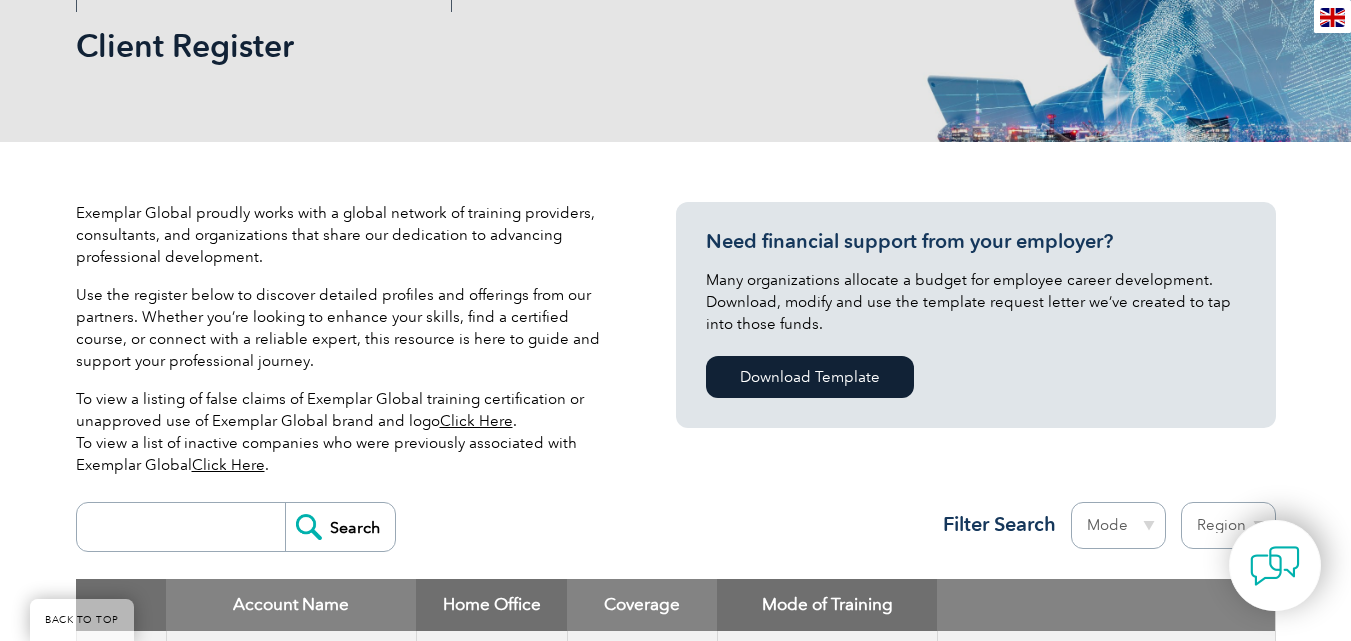 click on "Click Here" at bounding box center [228, 465] 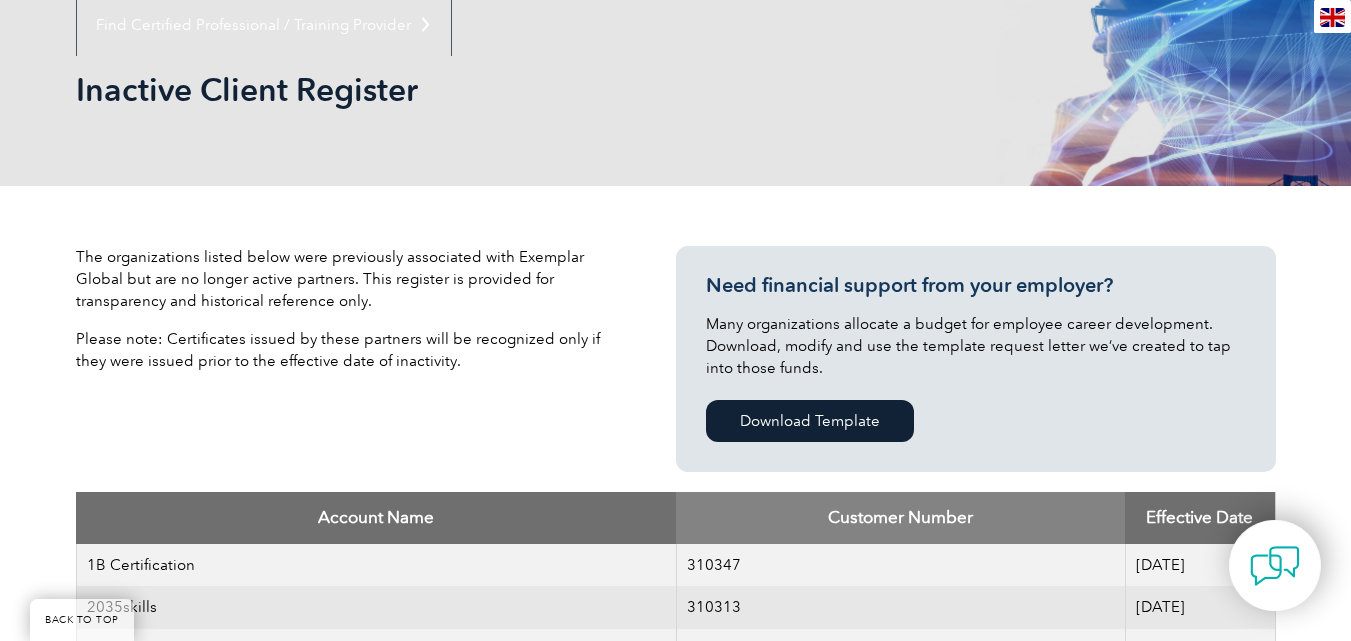 scroll, scrollTop: 0, scrollLeft: 0, axis: both 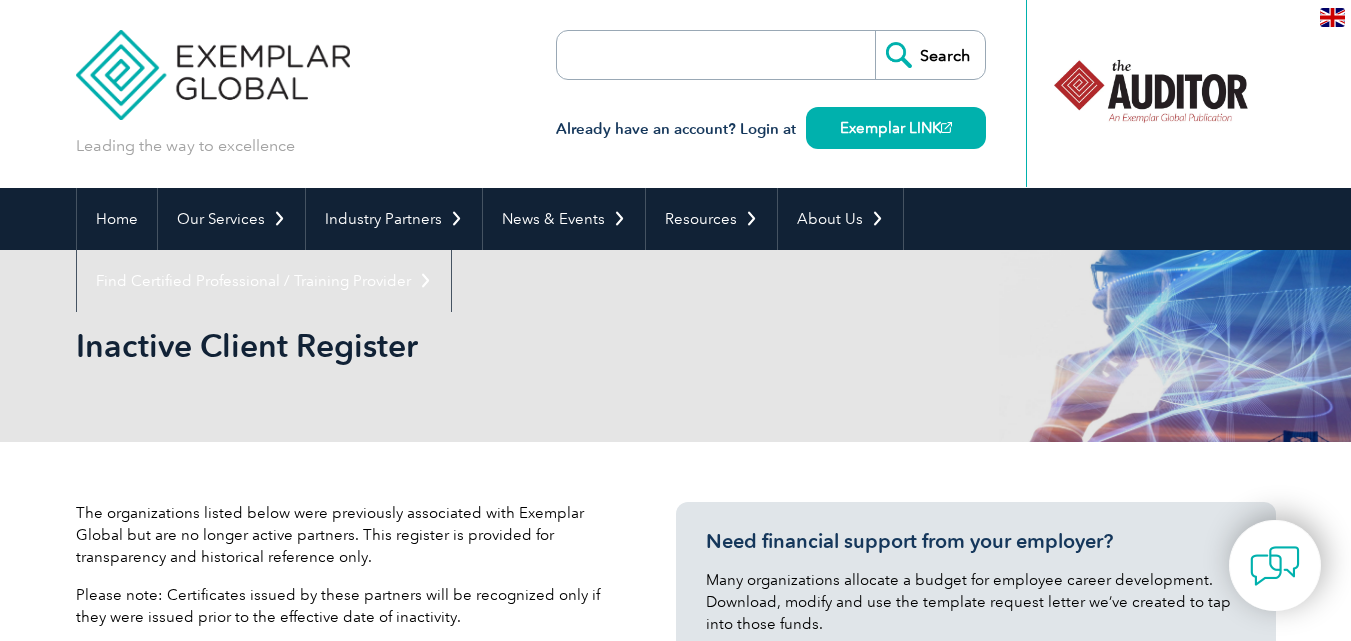 click at bounding box center [672, 55] 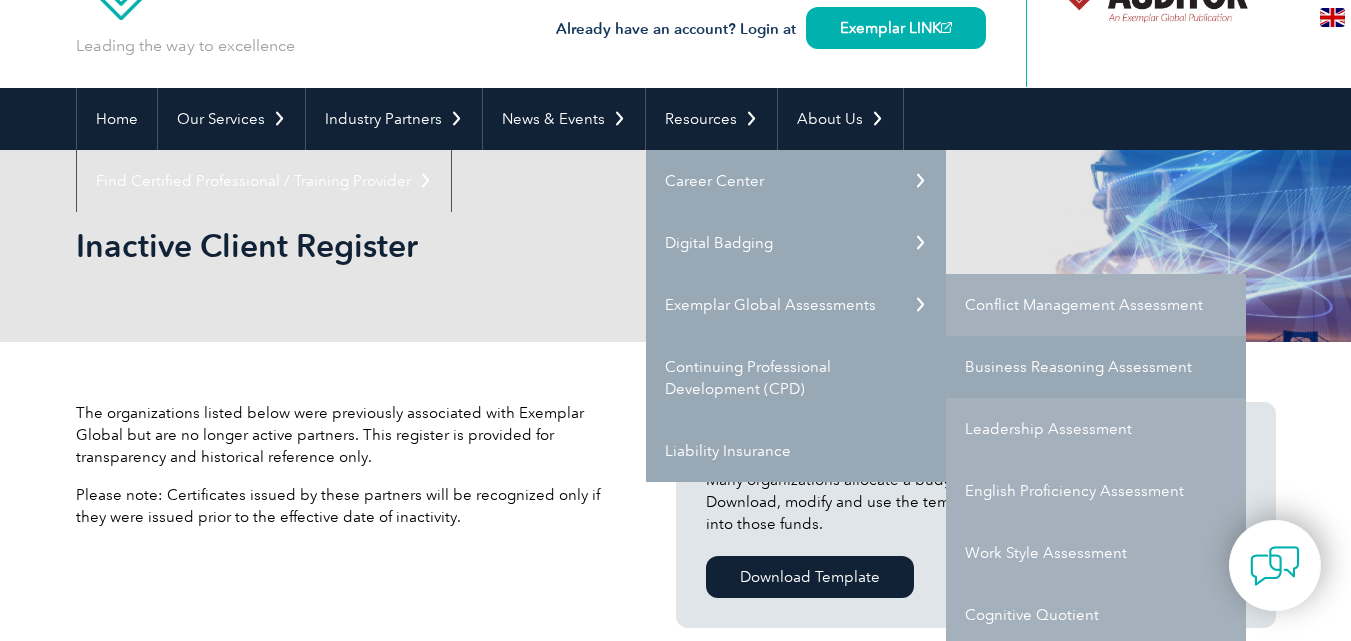 scroll, scrollTop: 0, scrollLeft: 0, axis: both 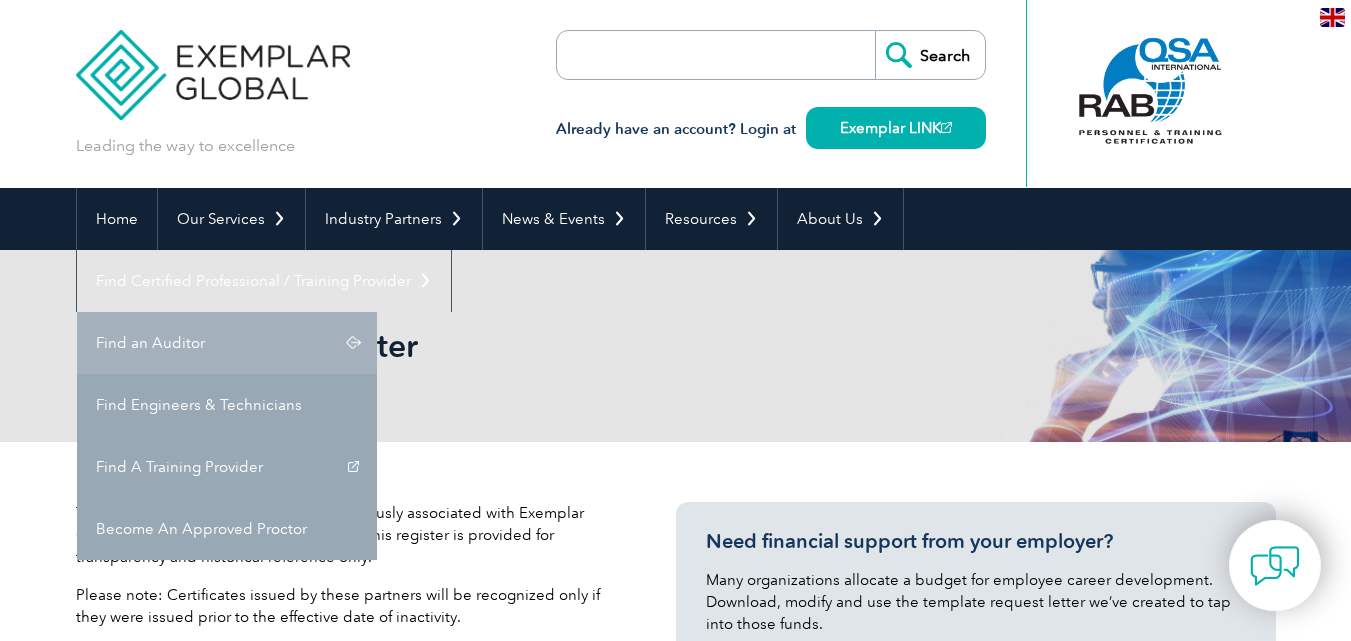 click on "Find an Auditor" at bounding box center (227, 343) 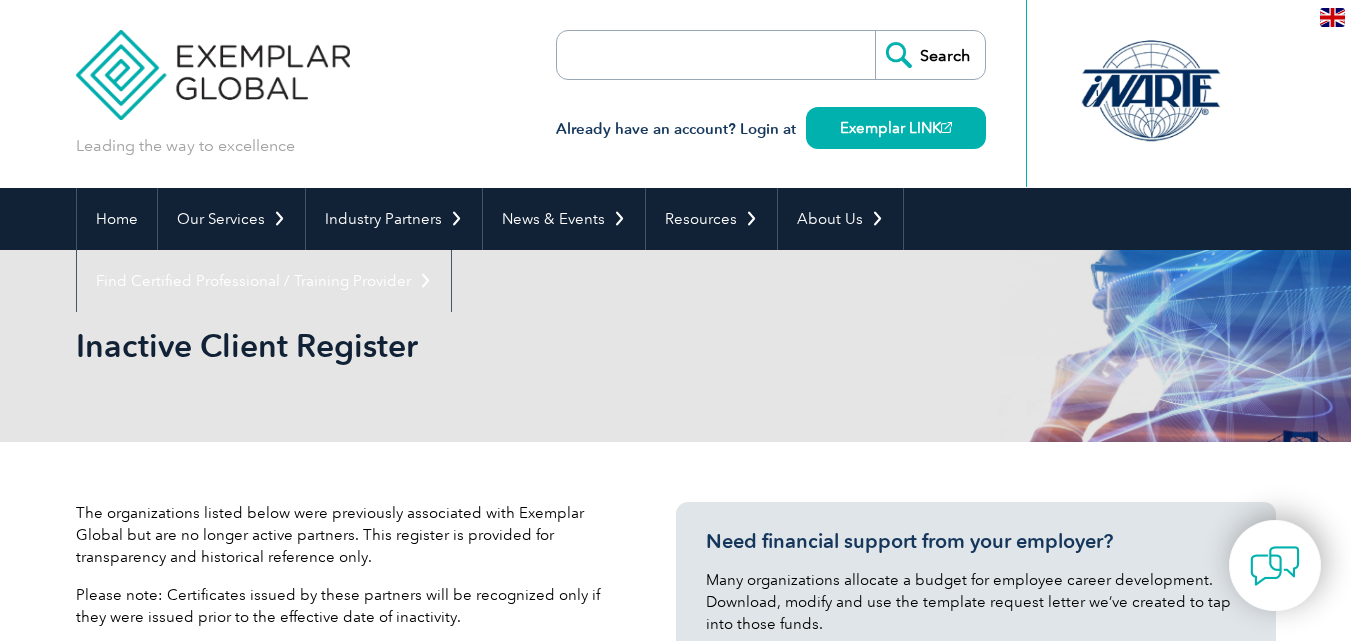 click at bounding box center (672, 55) 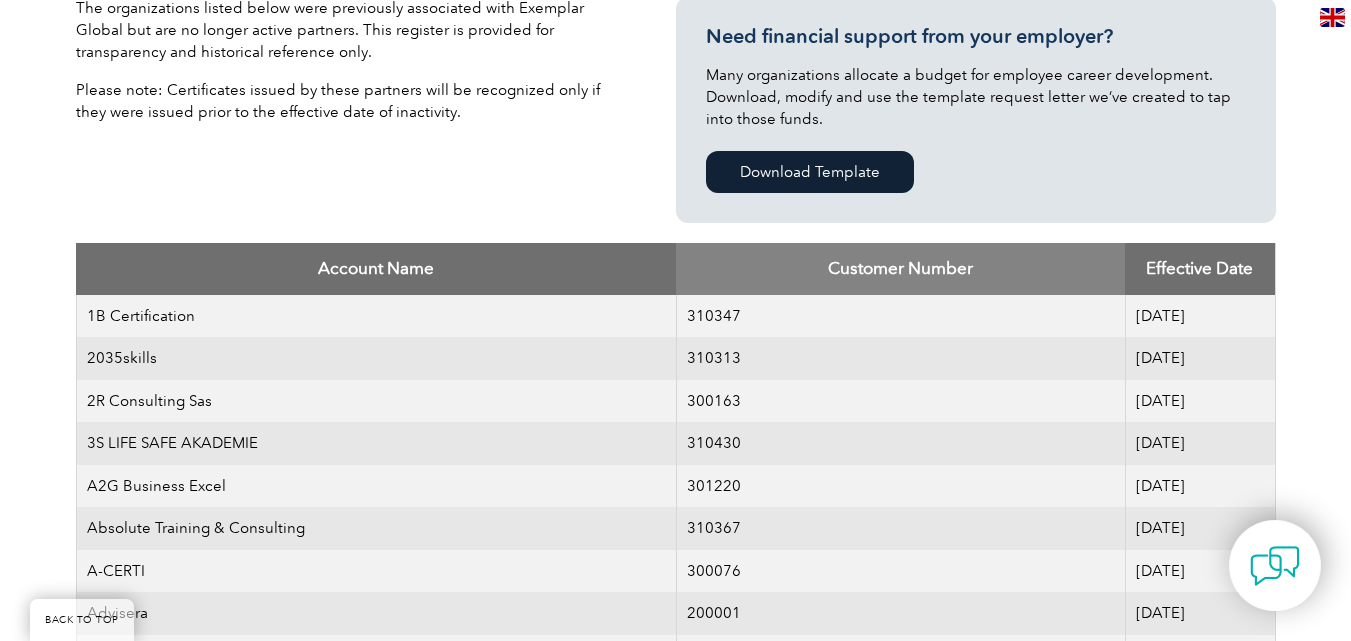 scroll, scrollTop: 0, scrollLeft: 0, axis: both 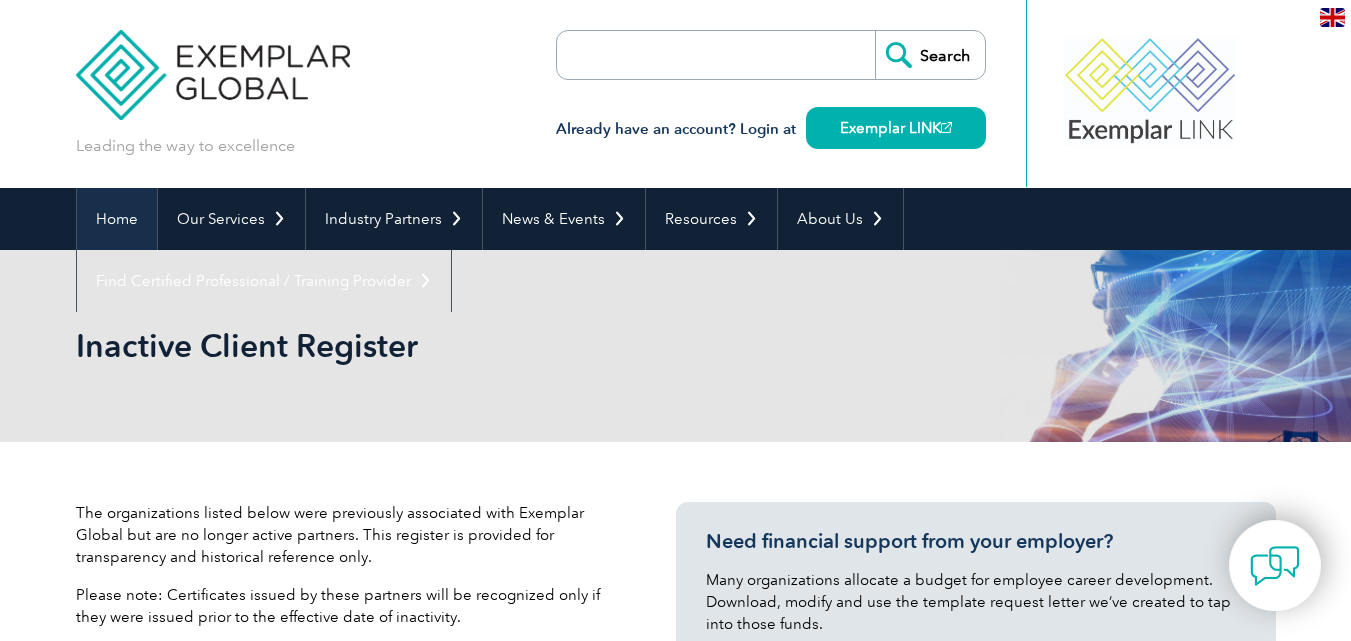 click on "Home" at bounding box center [117, 219] 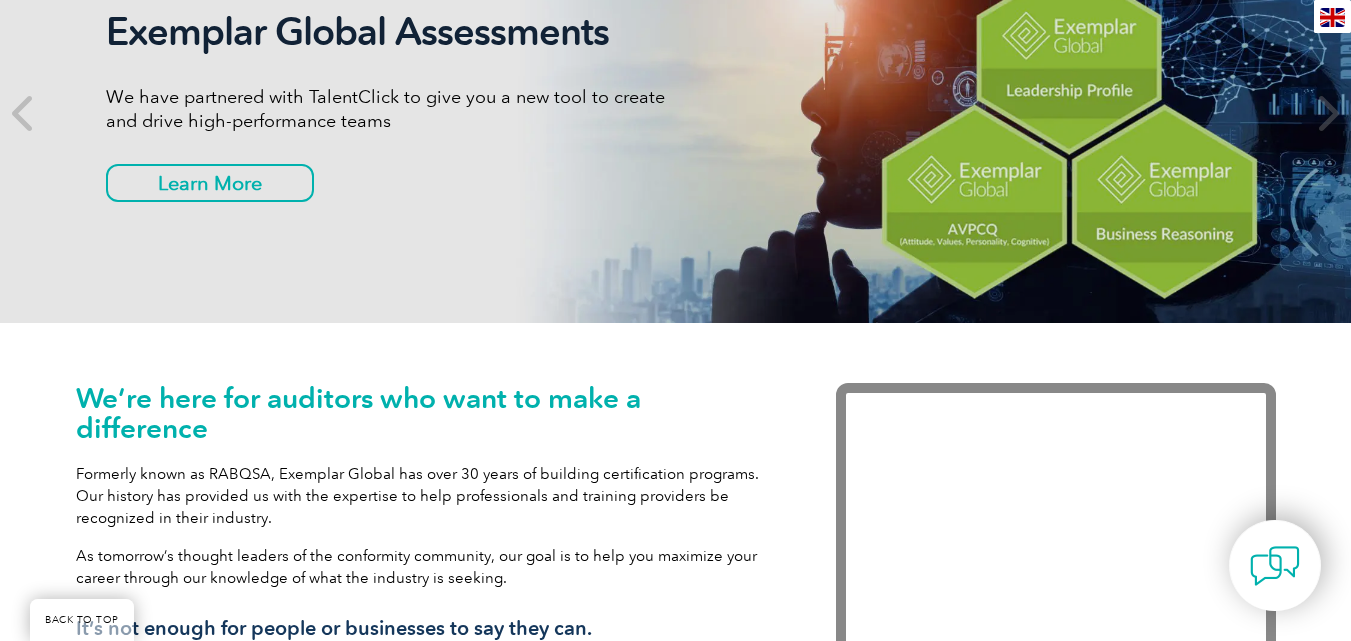 scroll, scrollTop: 0, scrollLeft: 0, axis: both 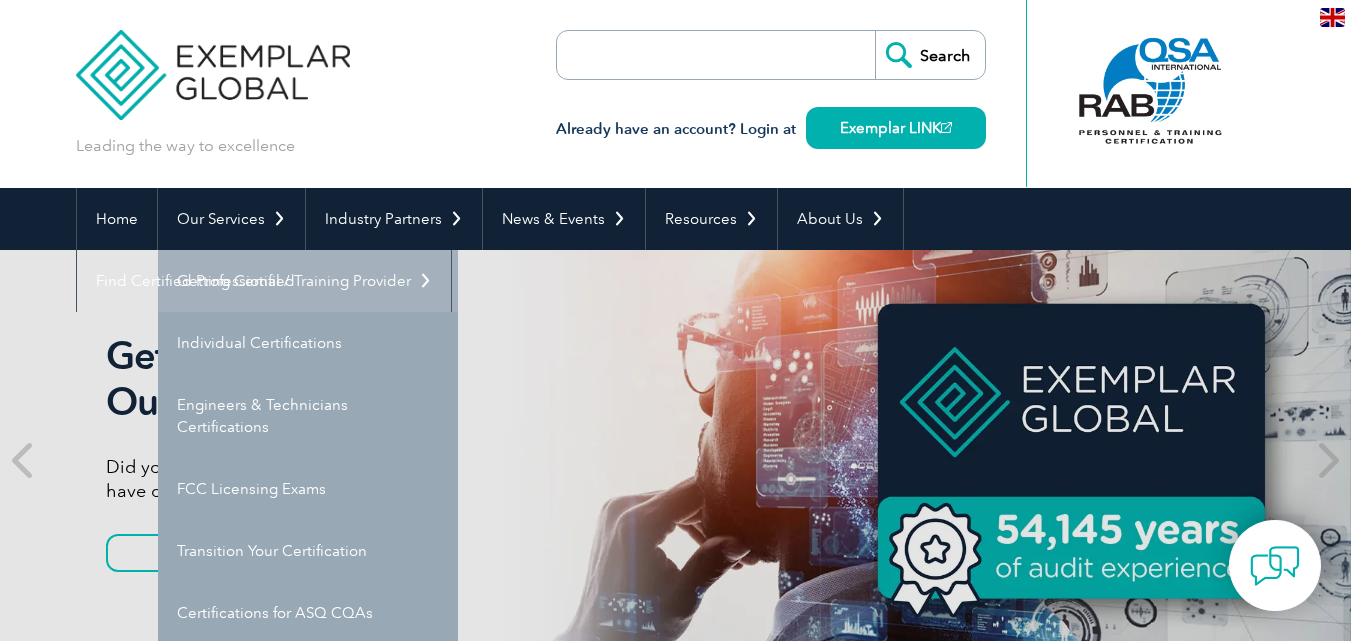 click on "Getting Certified" at bounding box center [308, 281] 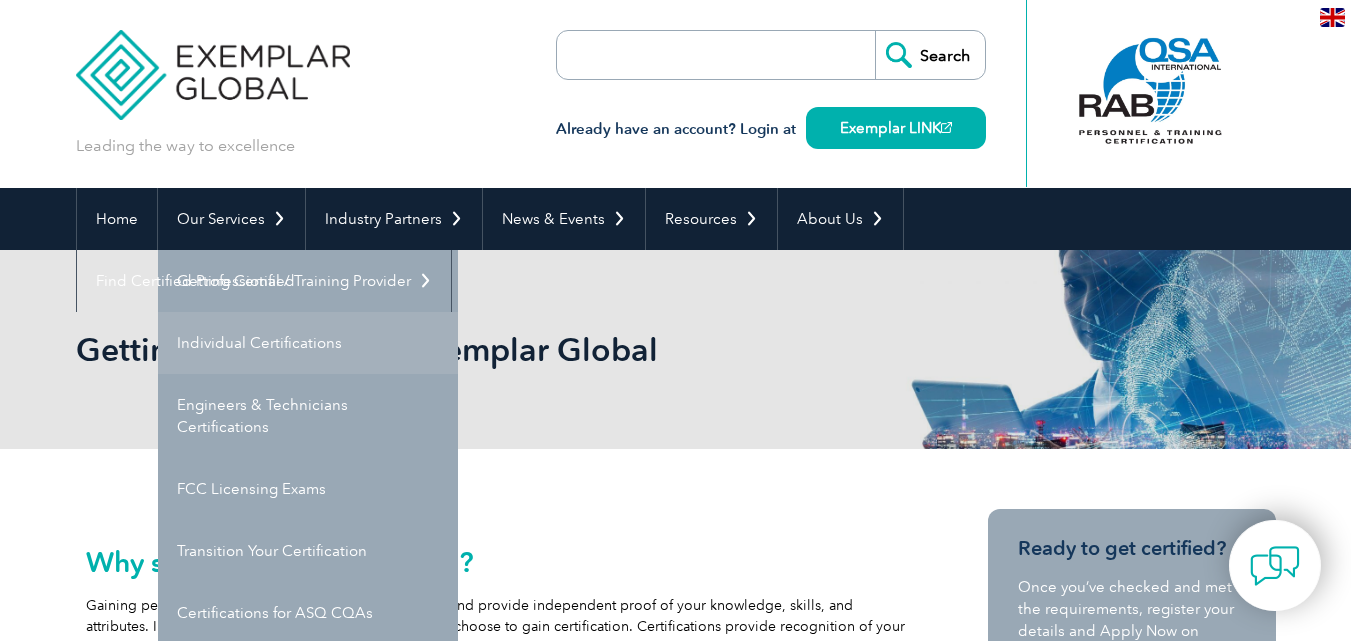 scroll, scrollTop: 100, scrollLeft: 0, axis: vertical 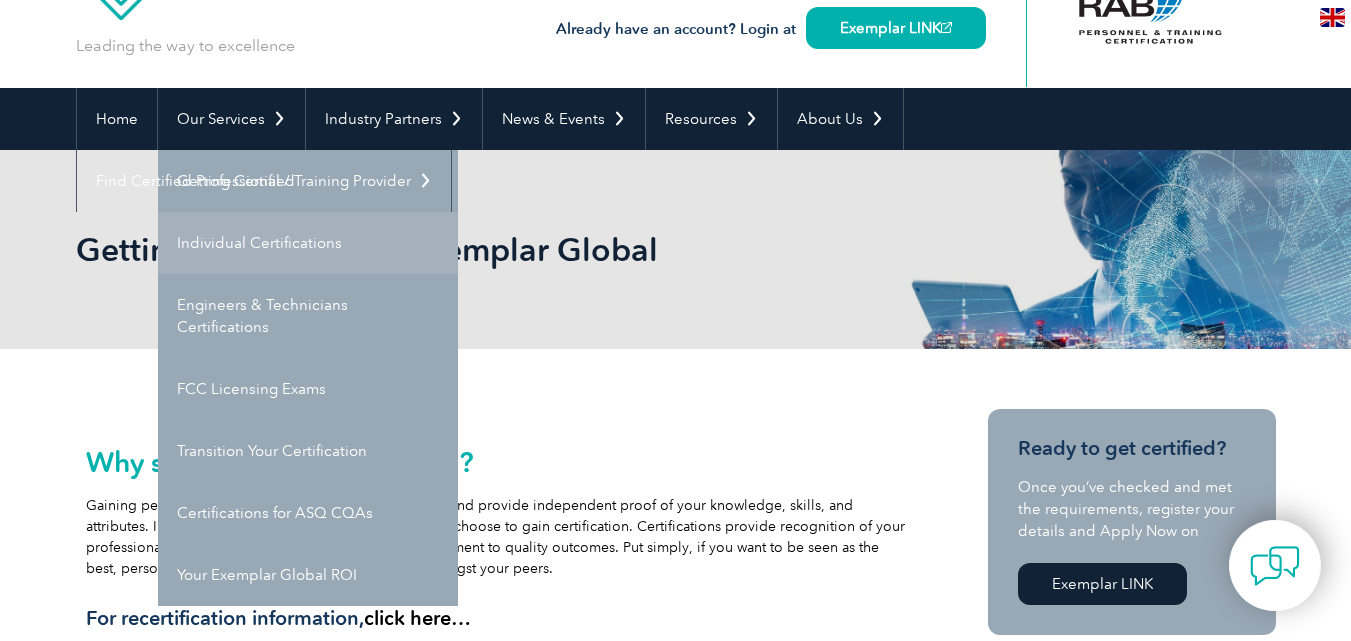 click on "Individual Certifications" at bounding box center (308, 243) 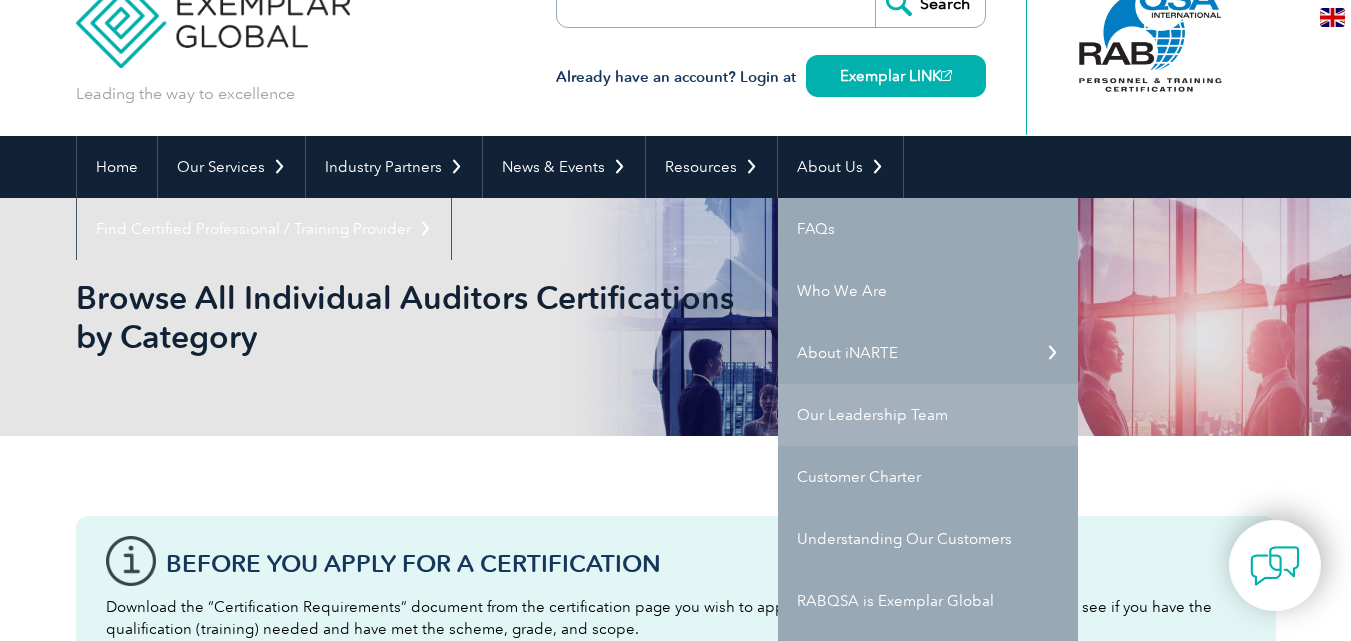 scroll, scrollTop: 0, scrollLeft: 0, axis: both 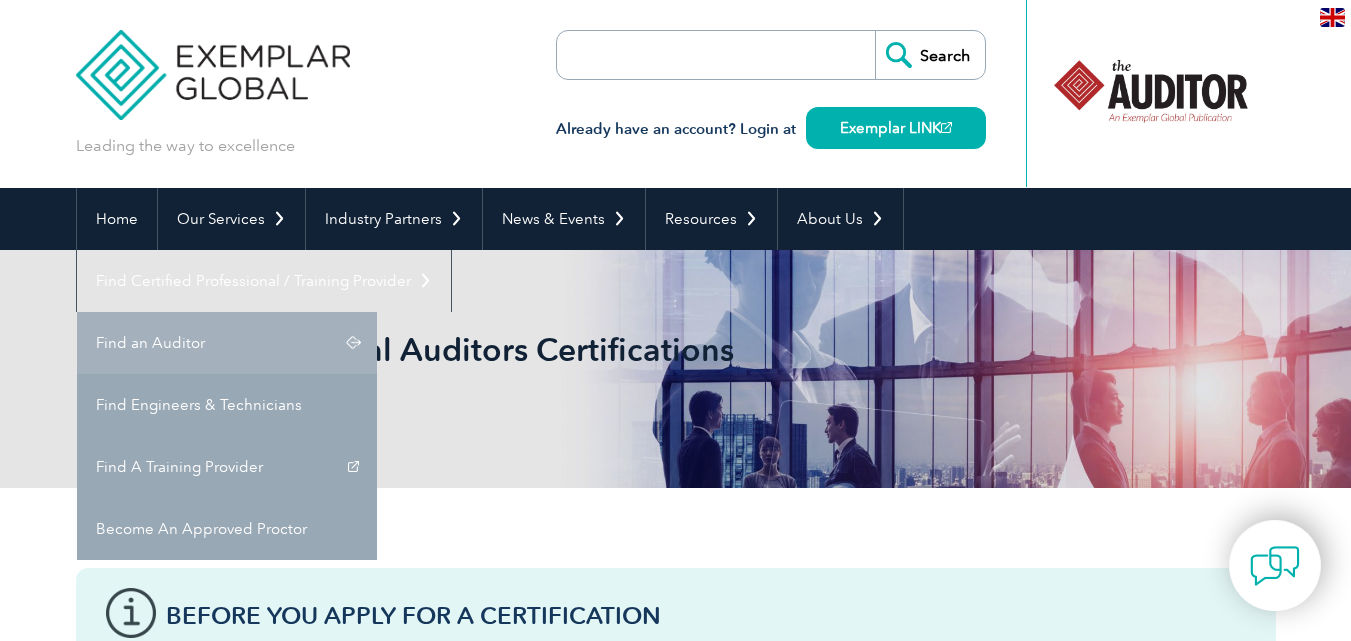 click on "Find an Auditor" at bounding box center (227, 343) 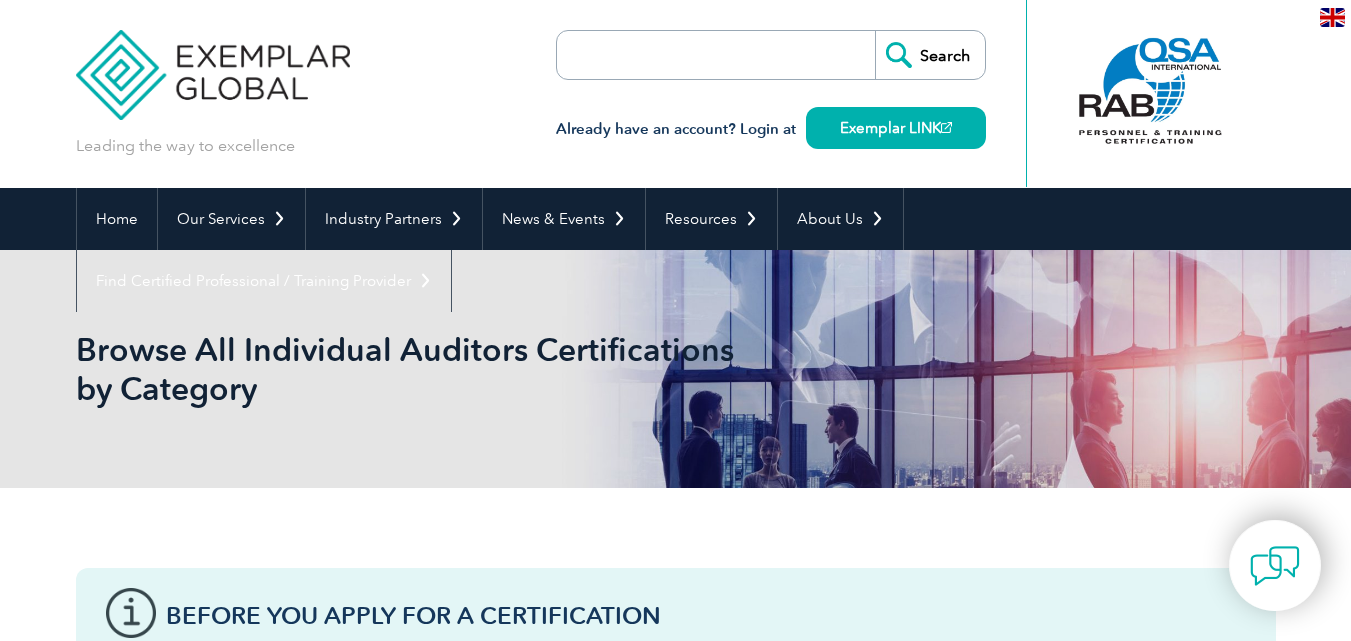 click at bounding box center [672, 55] 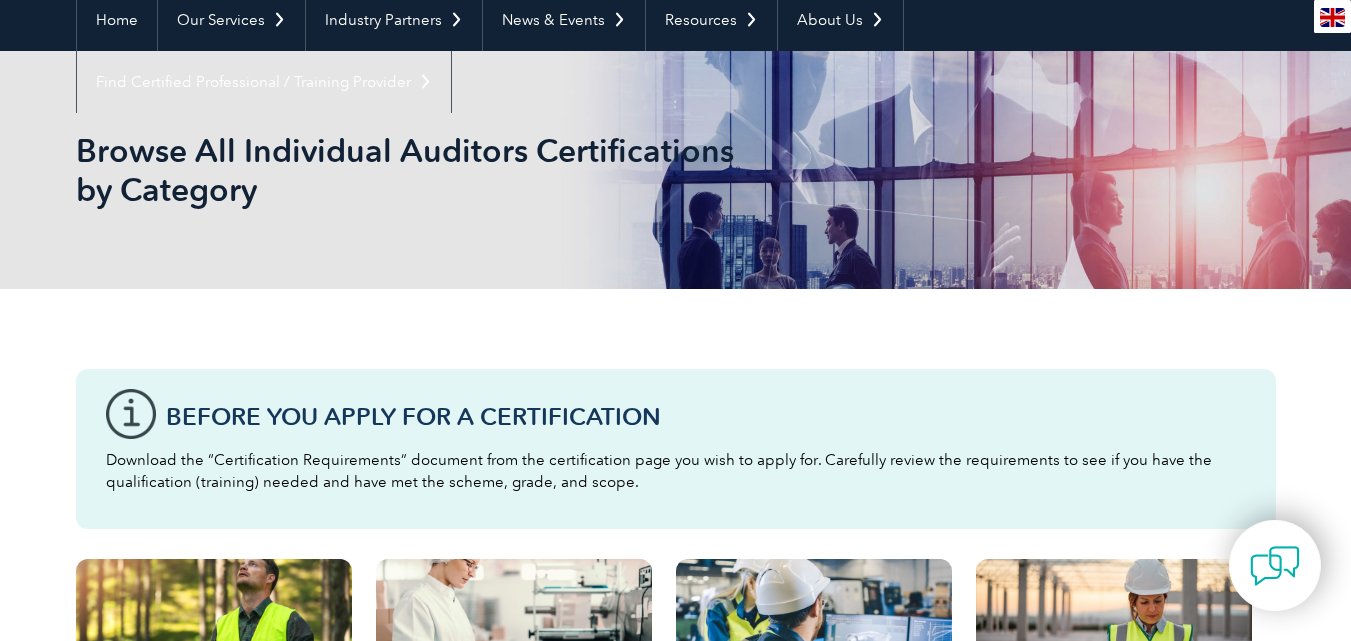 scroll, scrollTop: 0, scrollLeft: 0, axis: both 